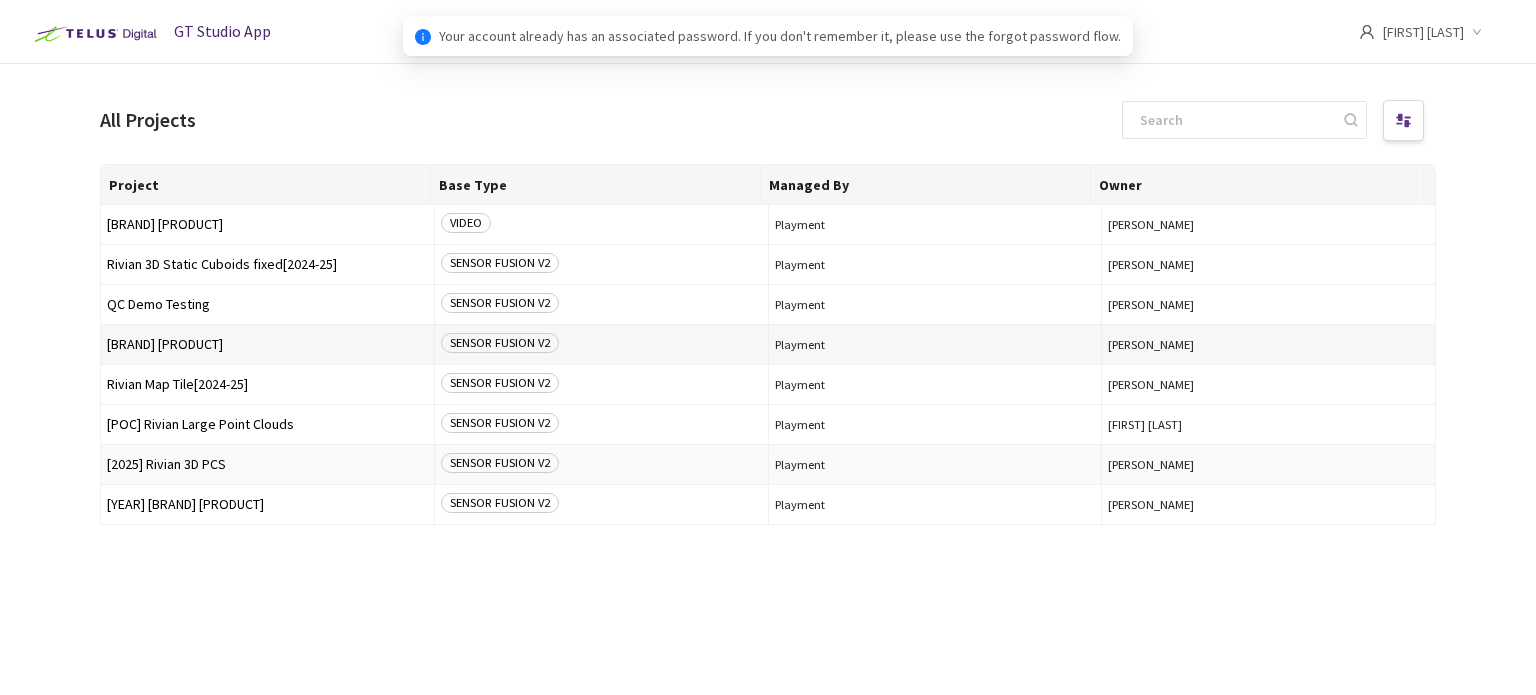 scroll, scrollTop: 0, scrollLeft: 0, axis: both 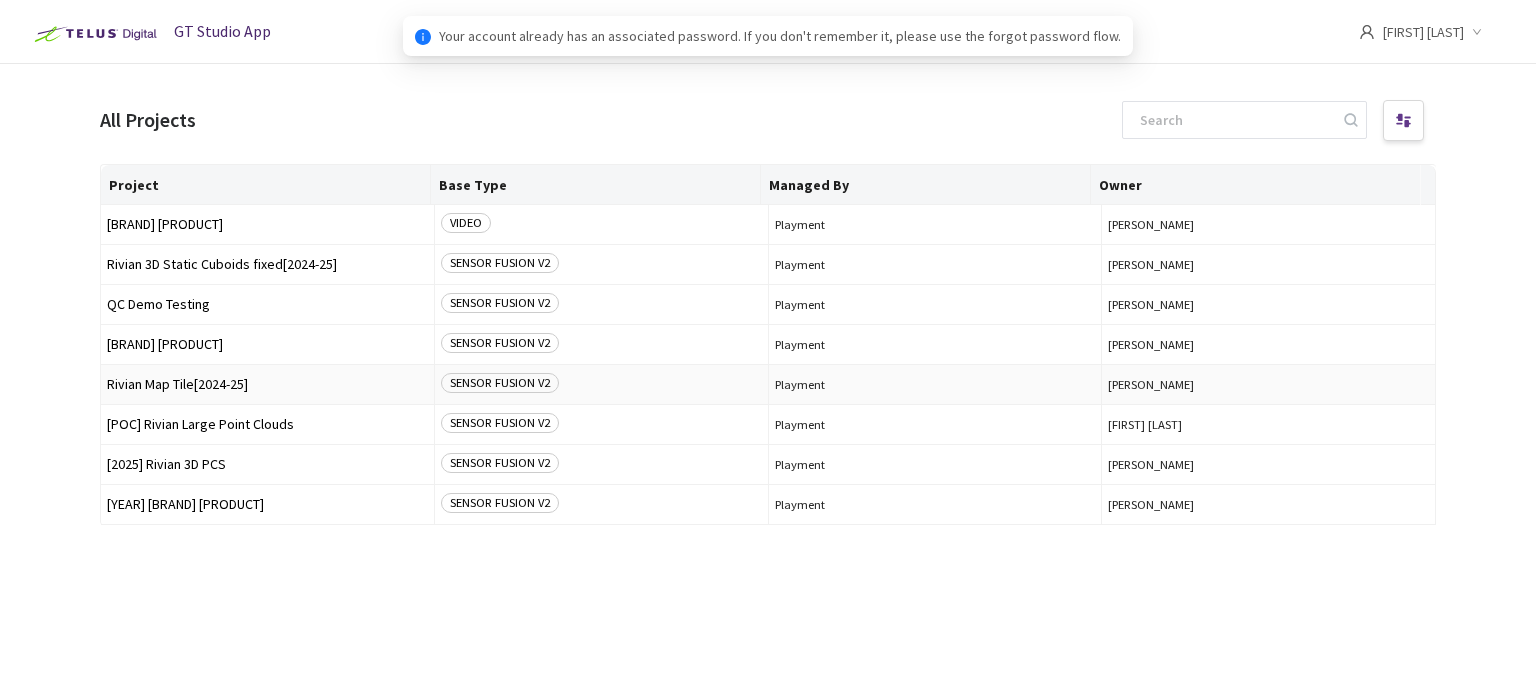 click on "Rivian Map Tile[2024-25]" at bounding box center [267, 384] 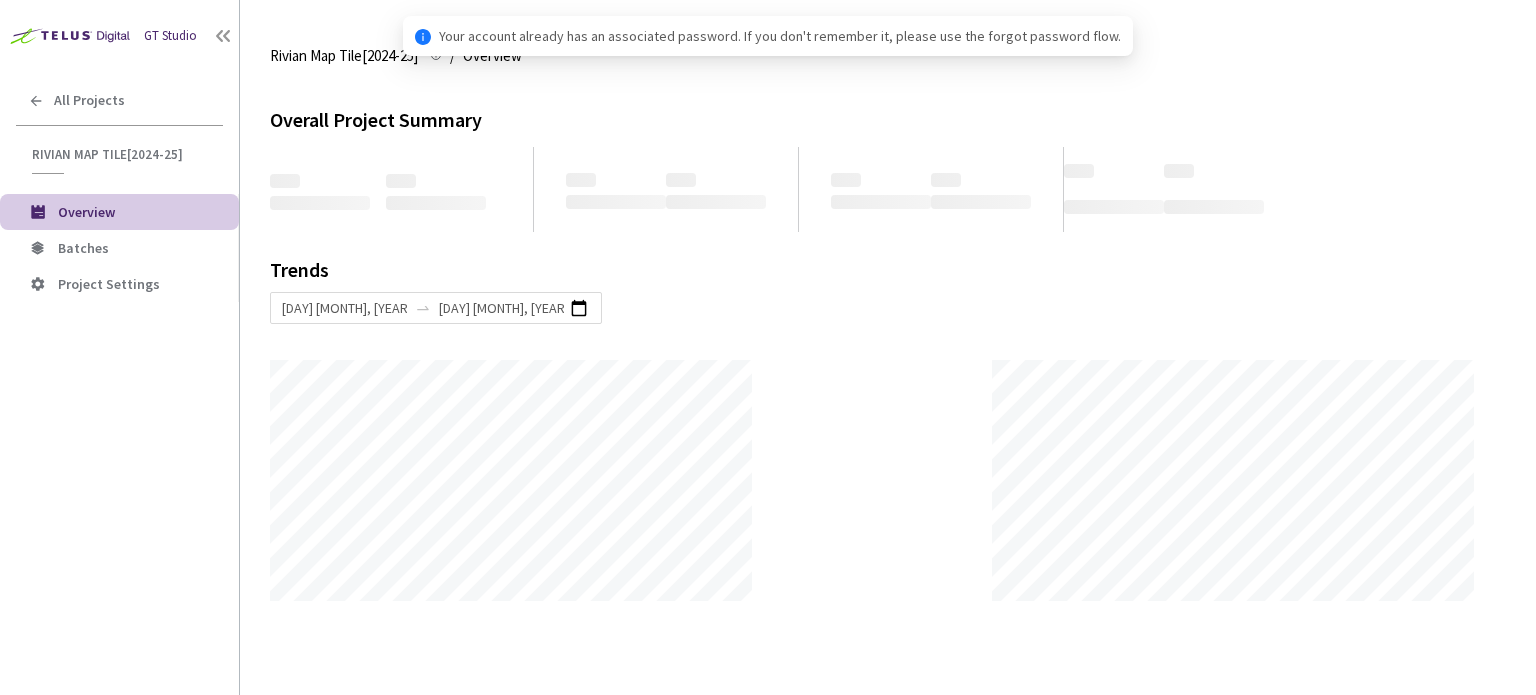 scroll, scrollTop: 999304, scrollLeft: 998464, axis: both 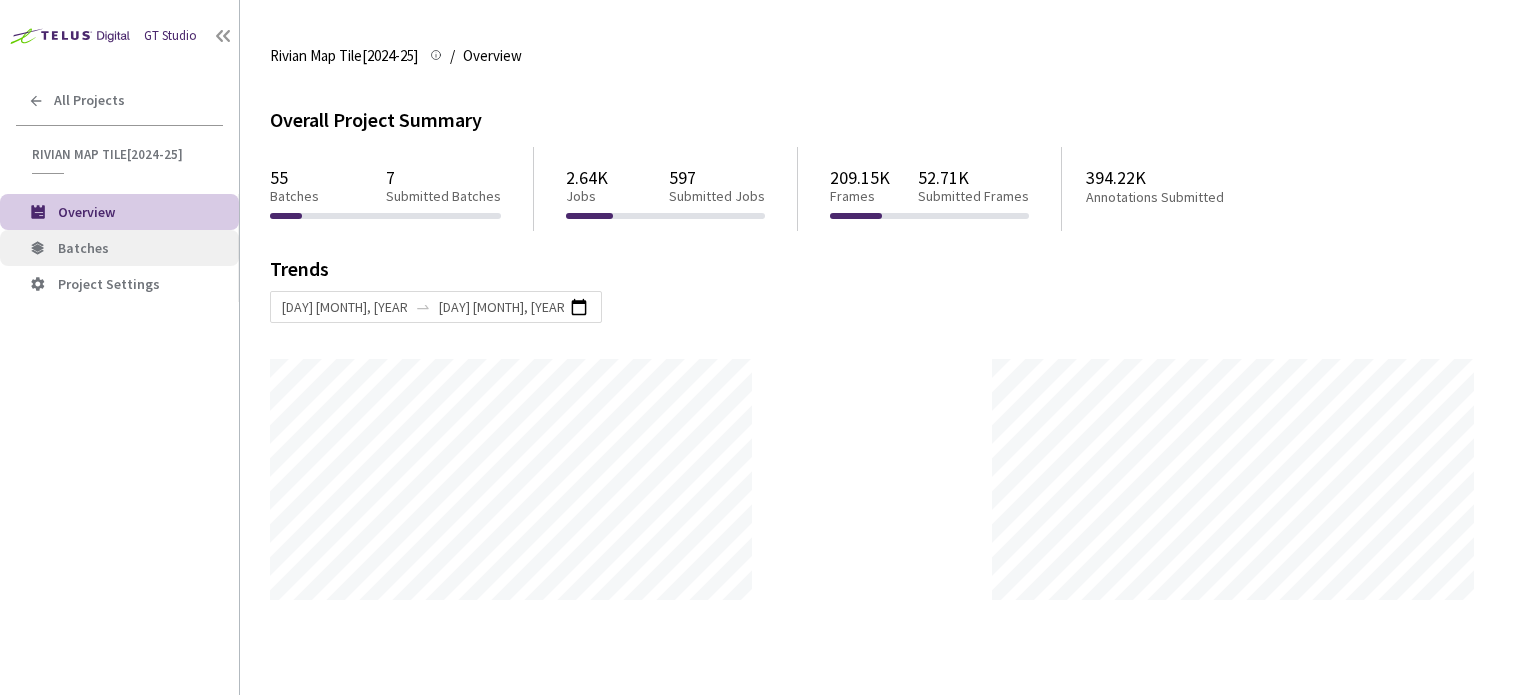 click on "Batches" at bounding box center [140, 248] 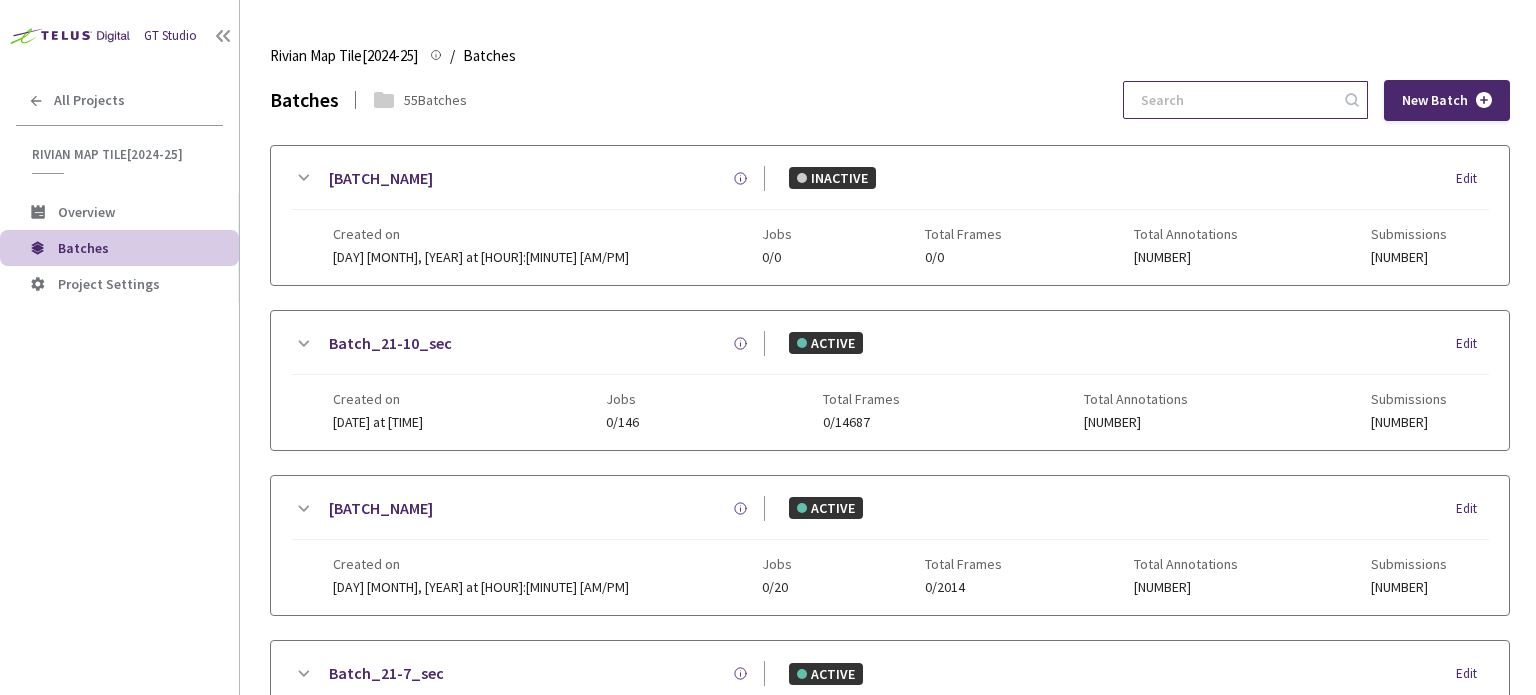 click at bounding box center (1235, 100) 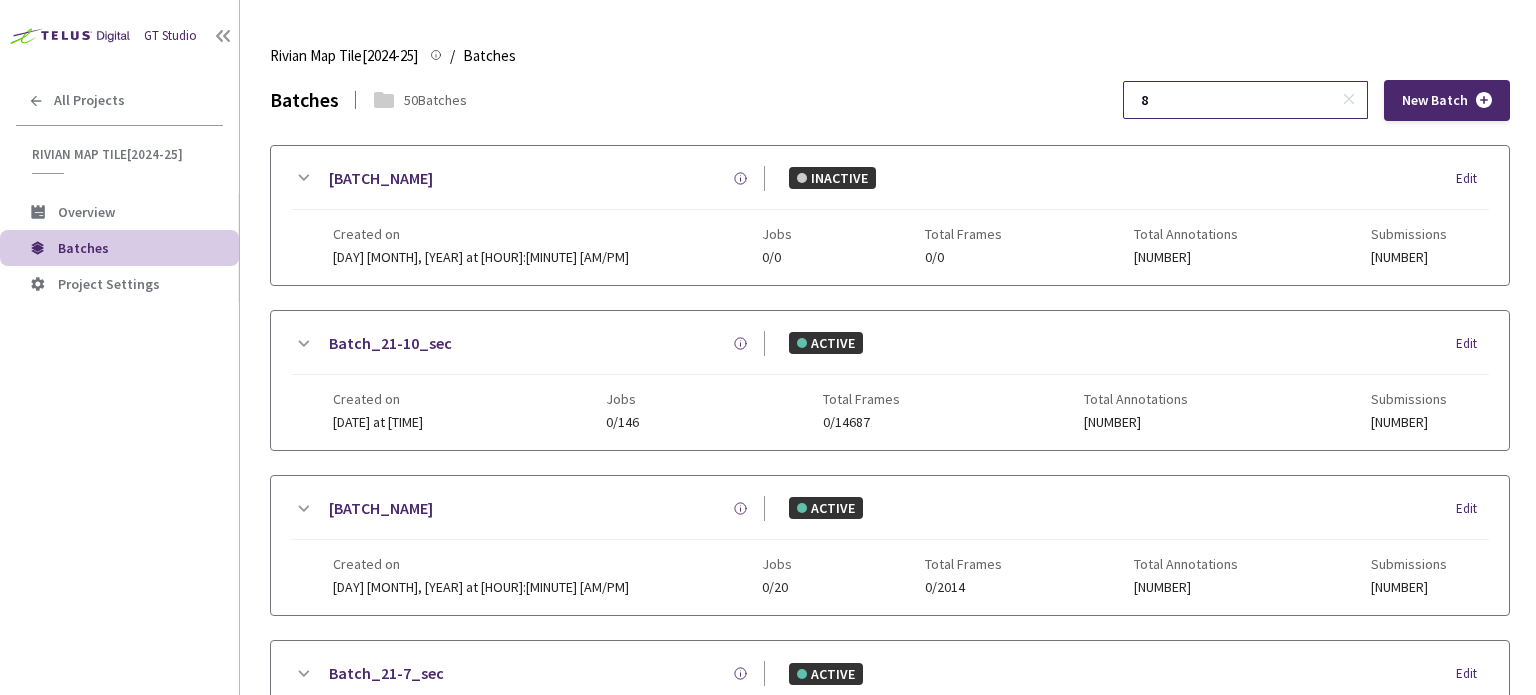 click on "8" at bounding box center (1235, 100) 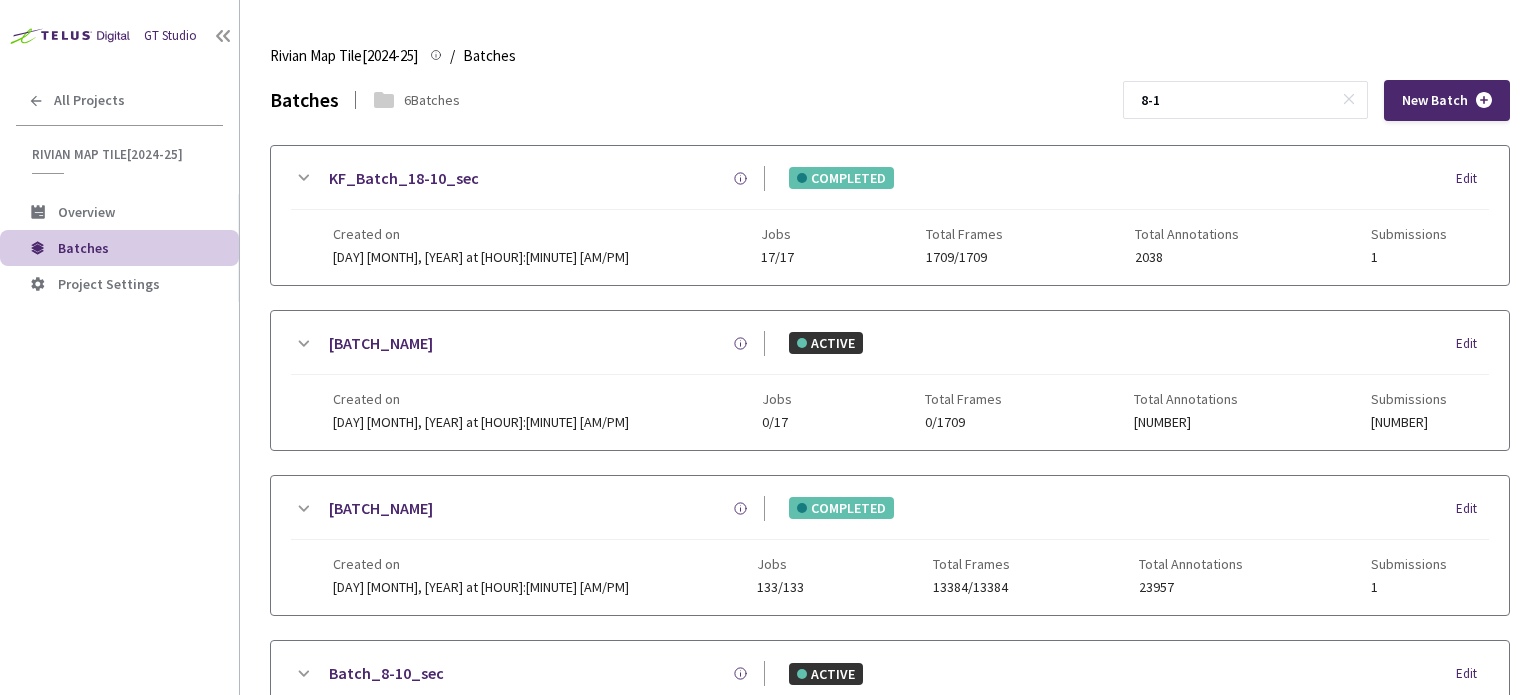 type on "8-1" 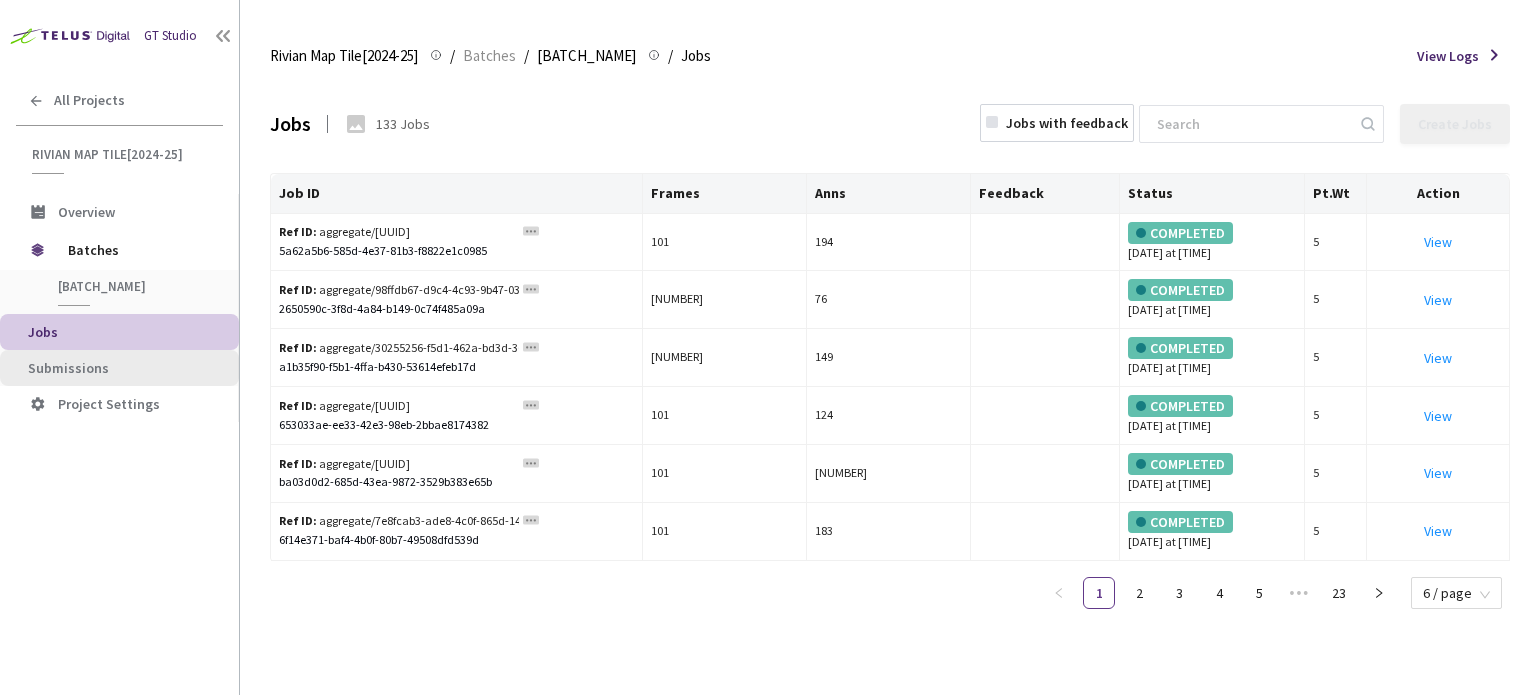 click on "Submissions" at bounding box center (68, 368) 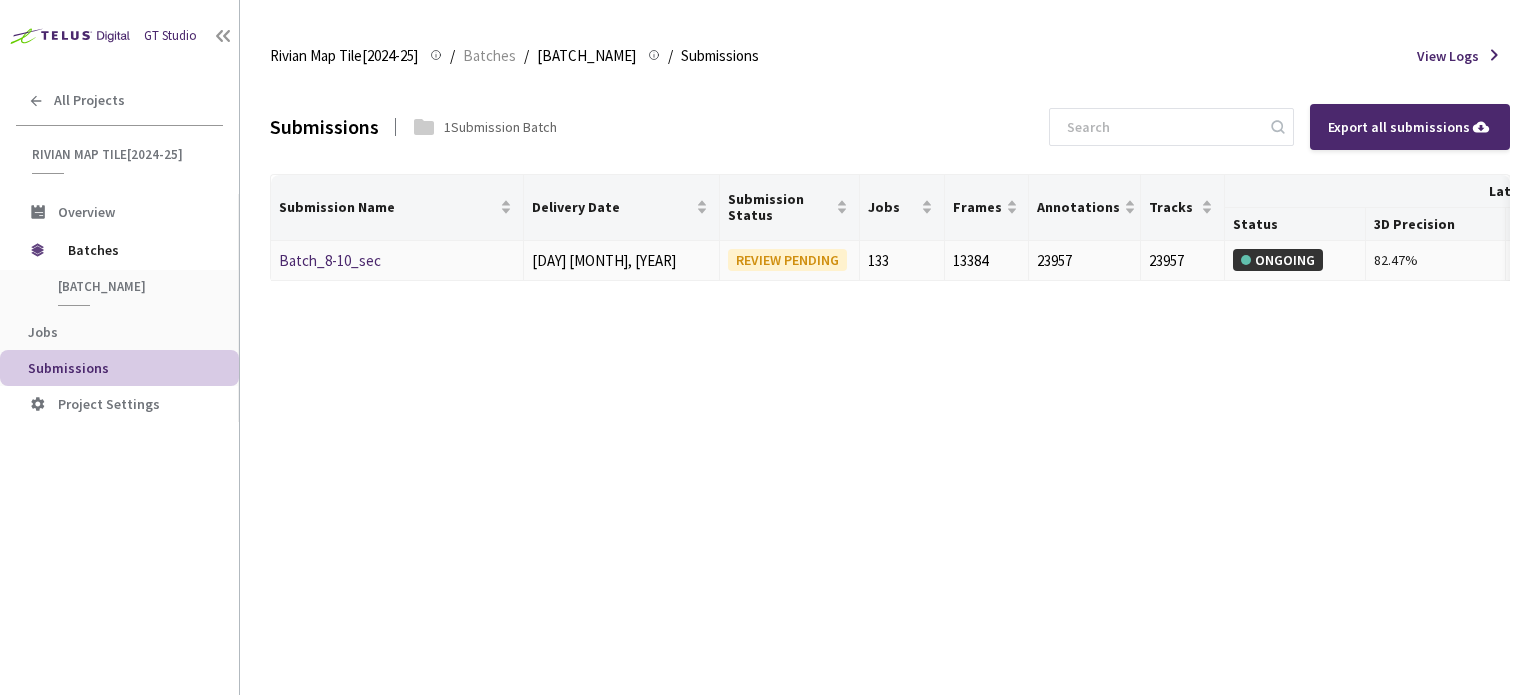 click on "Batch_8-10_sec" at bounding box center [330, 260] 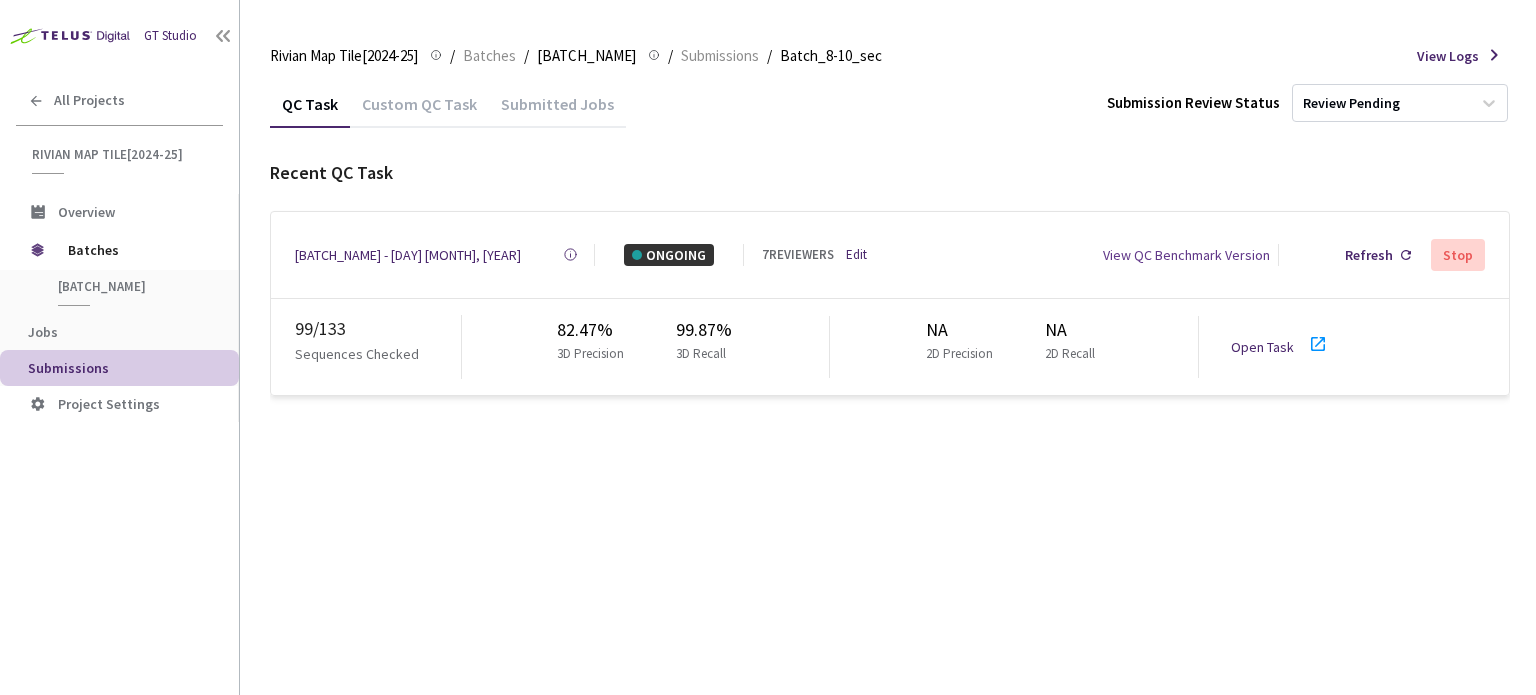 click at bounding box center (1318, 344) 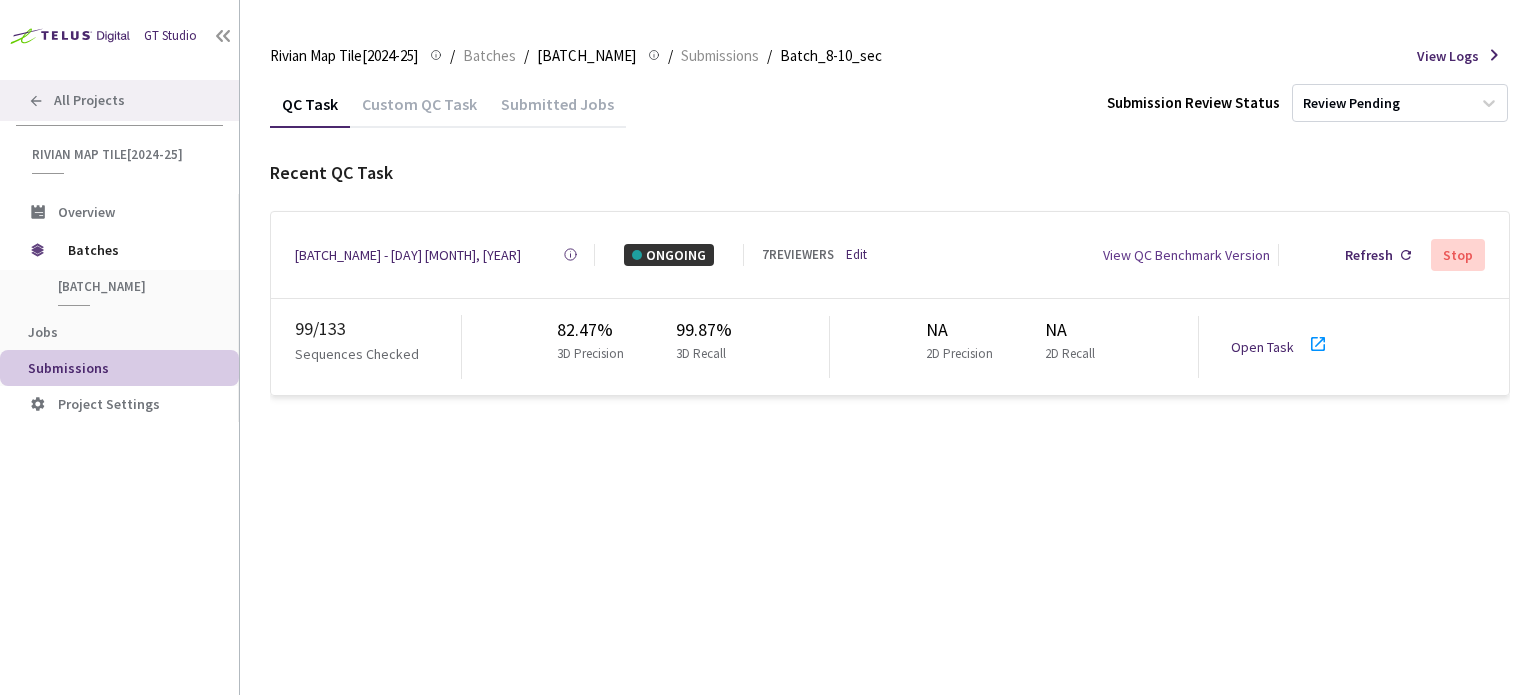 click at bounding box center (36, 101) 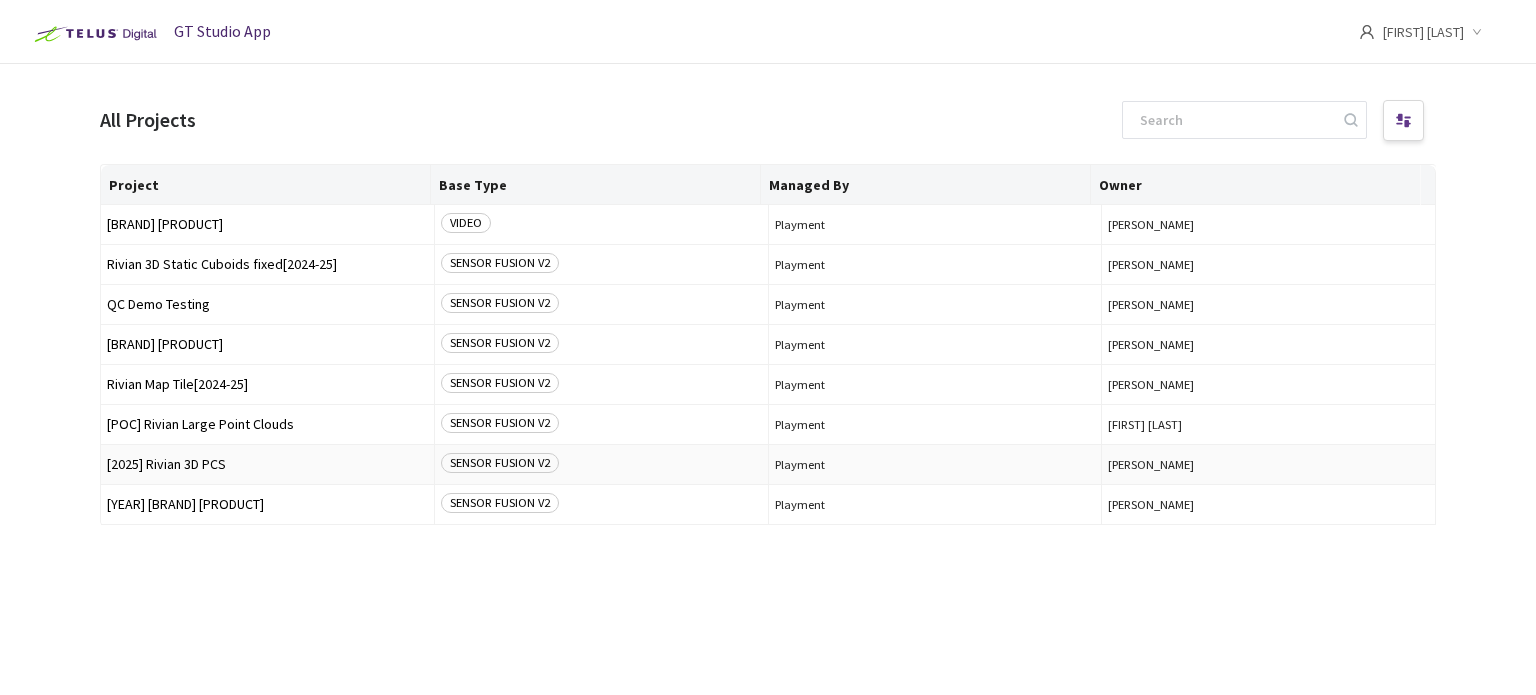 click on "[2025] Rivian 3D PCS" at bounding box center (268, 465) 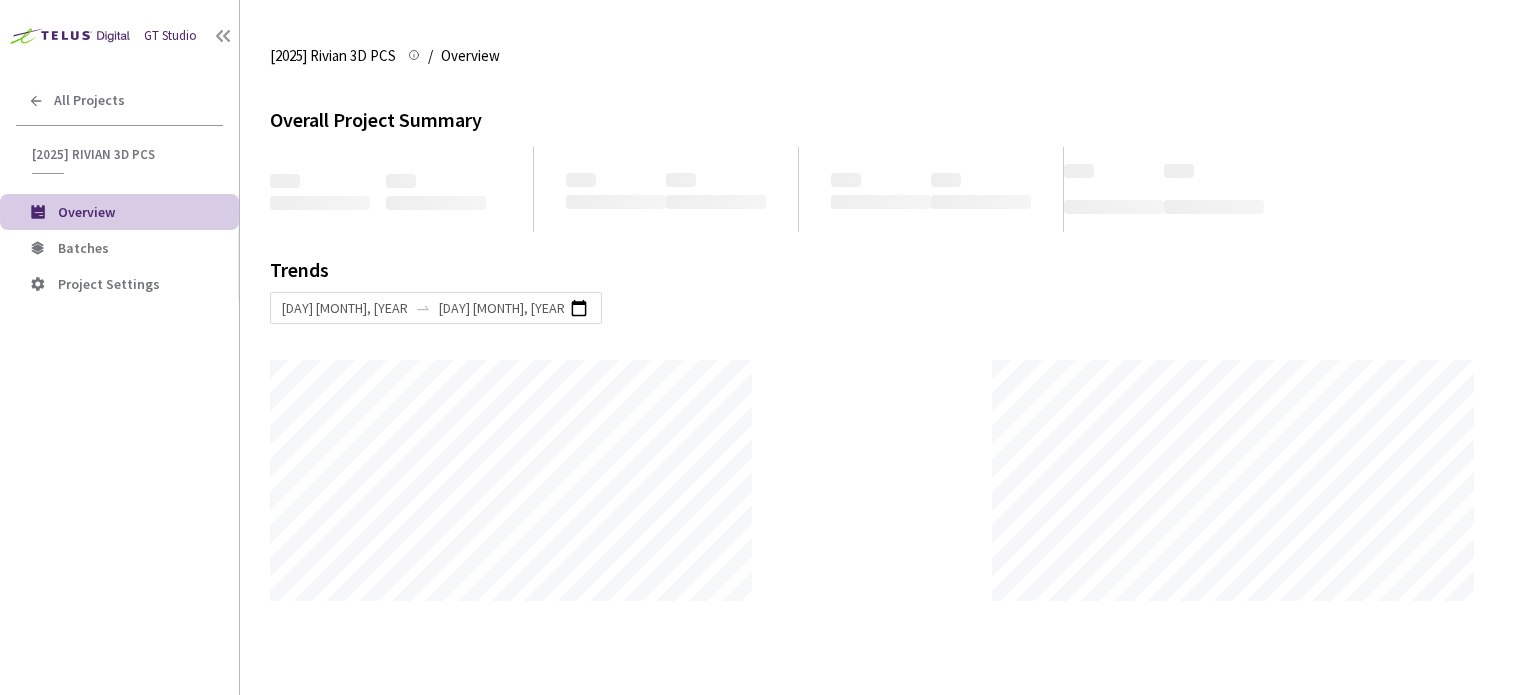 scroll, scrollTop: 999304, scrollLeft: 998464, axis: both 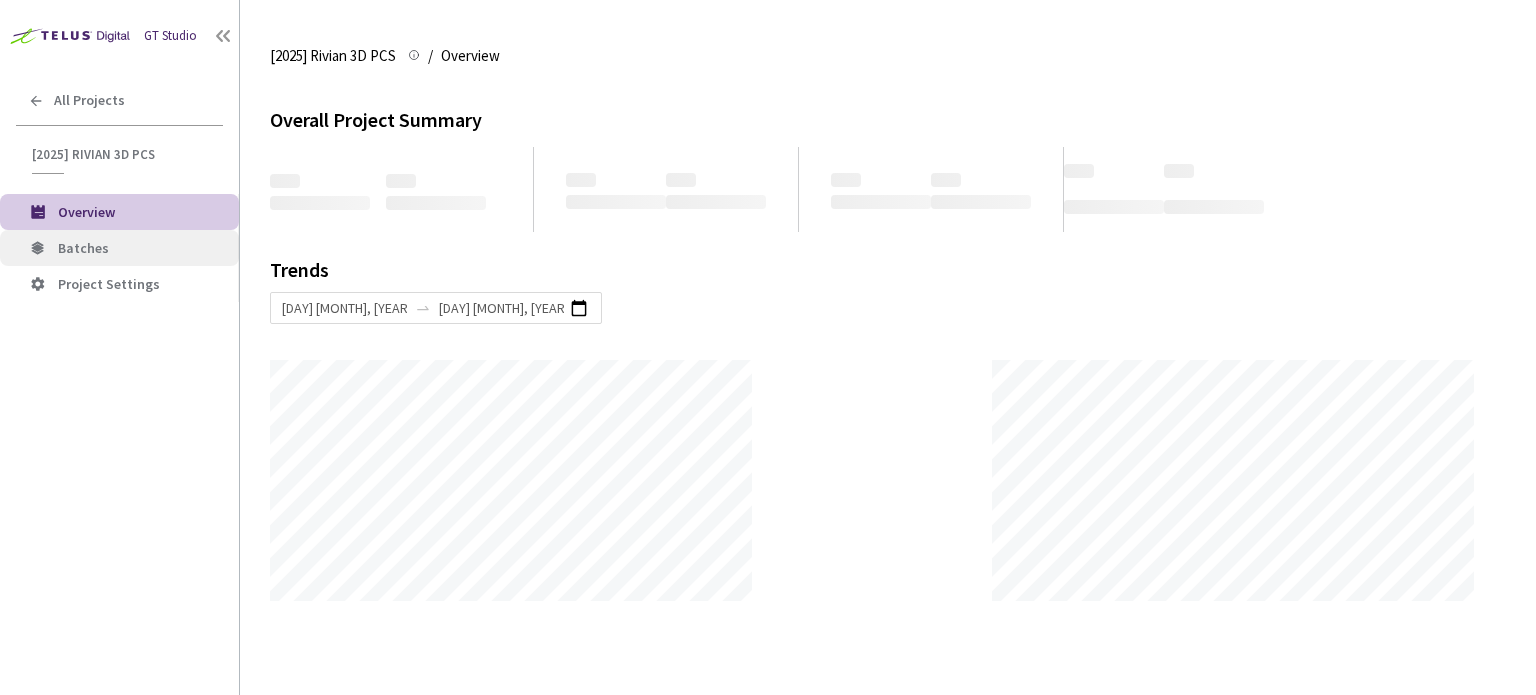 click on "Batches" at bounding box center (119, 248) 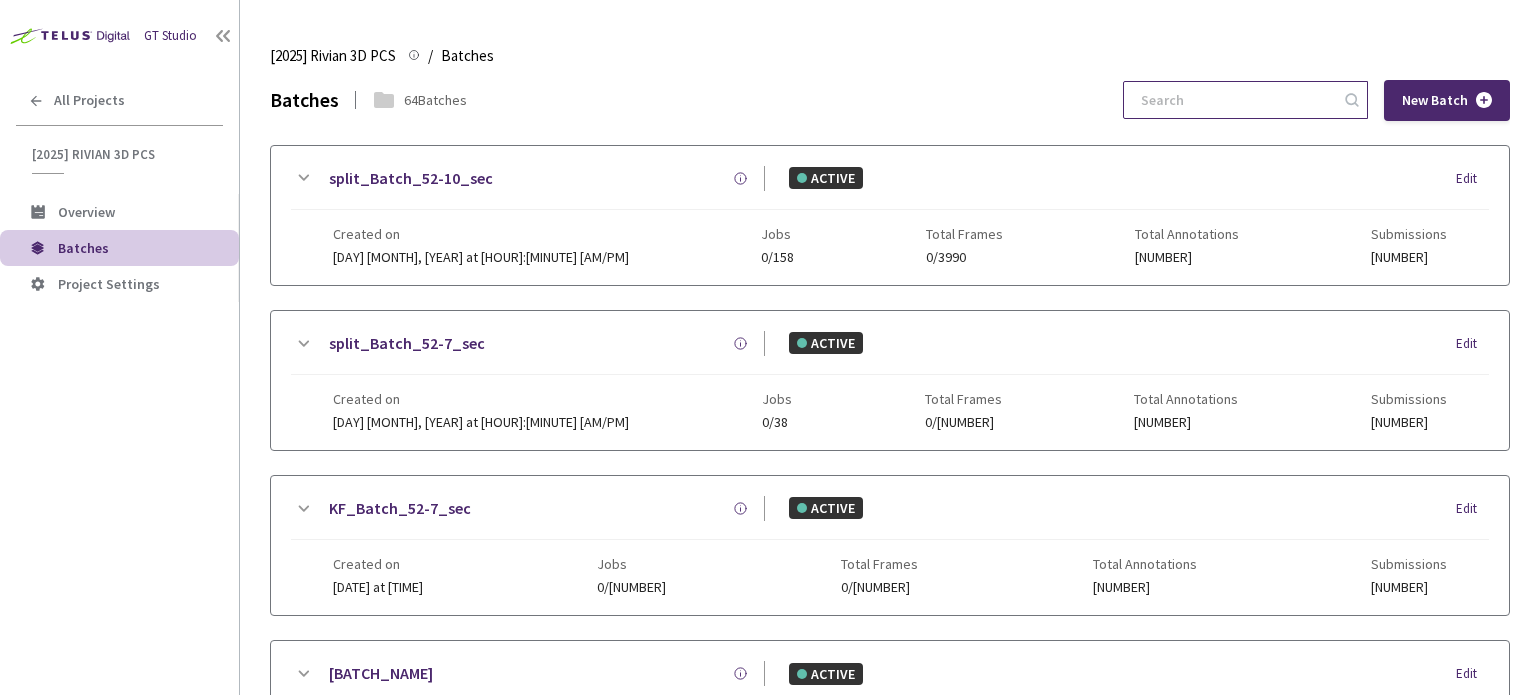 click at bounding box center [1235, 100] 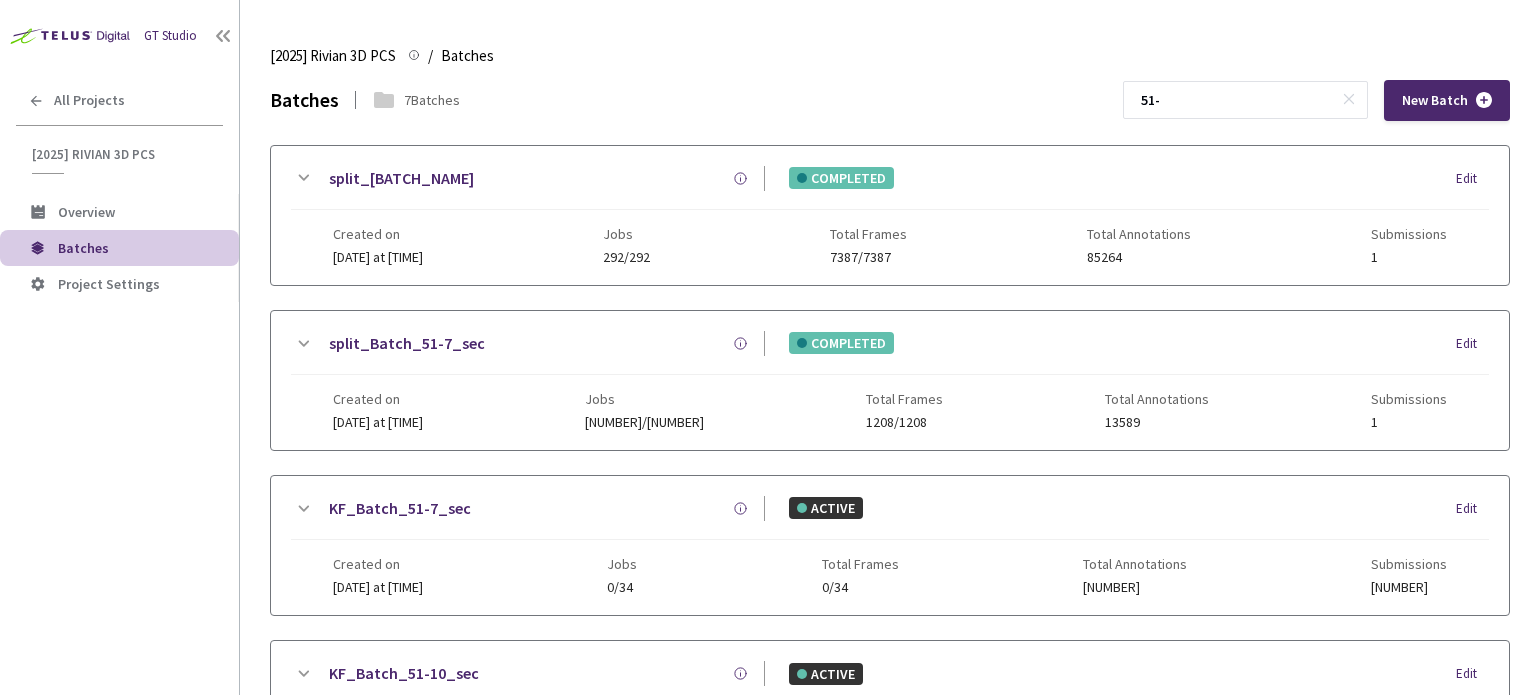 type on "51-" 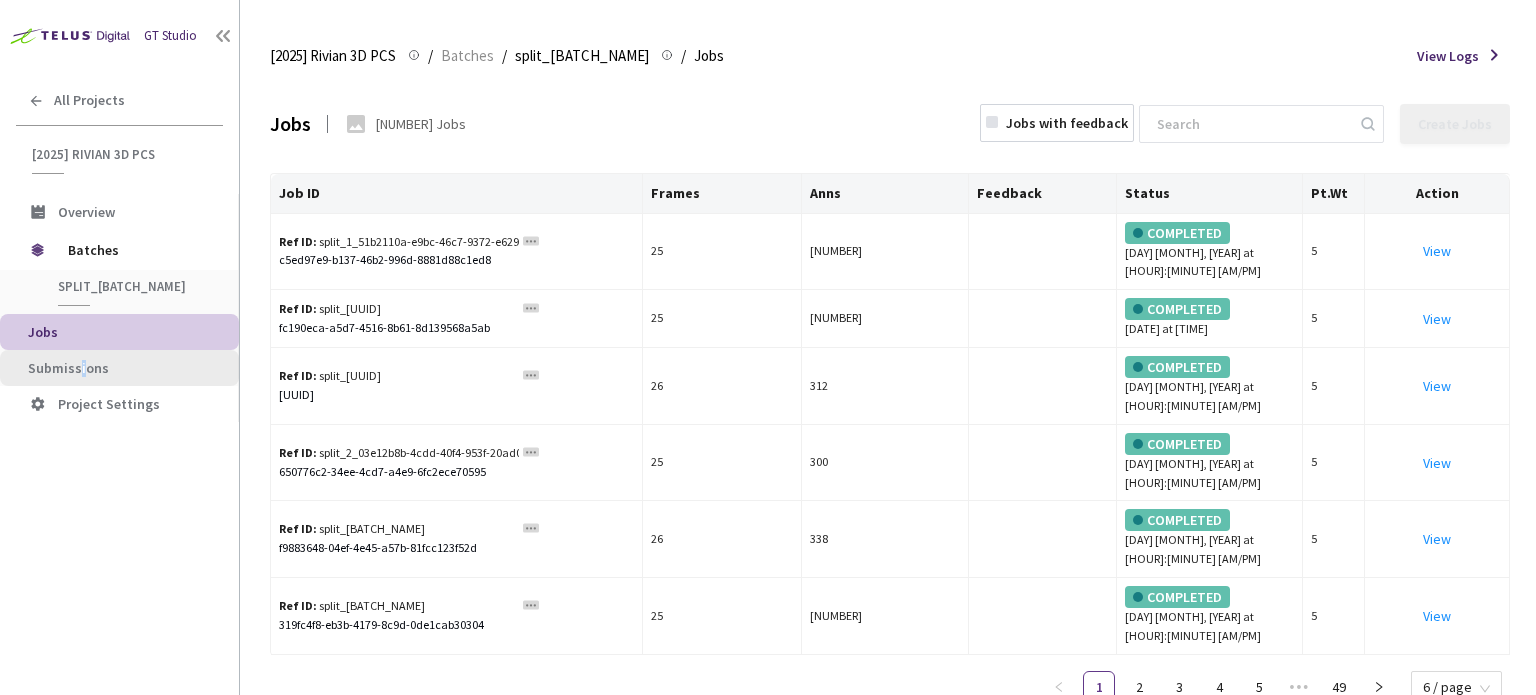 drag, startPoint x: 80, startPoint y: 366, endPoint x: 96, endPoint y: 356, distance: 18.867962 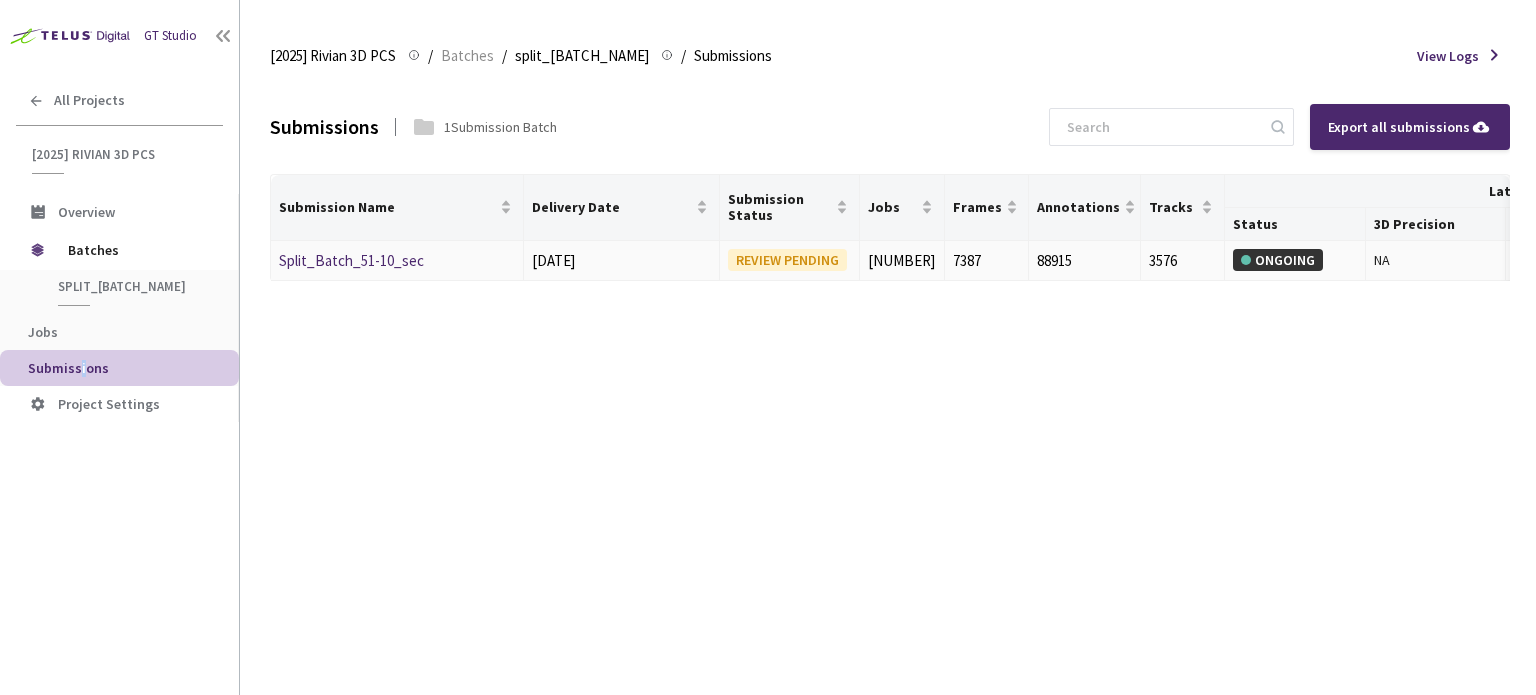 click on "Split_Batch_51-10_sec" at bounding box center (351, 260) 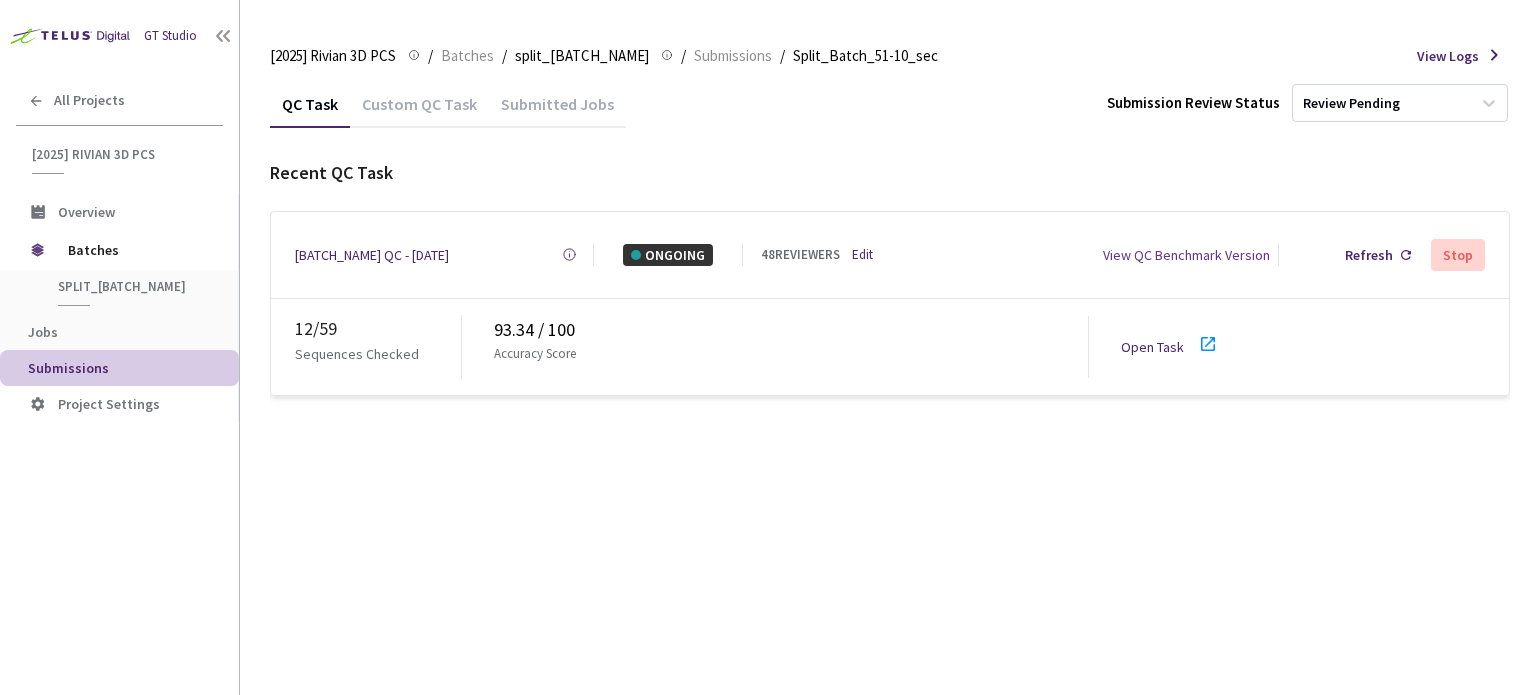 click at bounding box center [1208, 344] 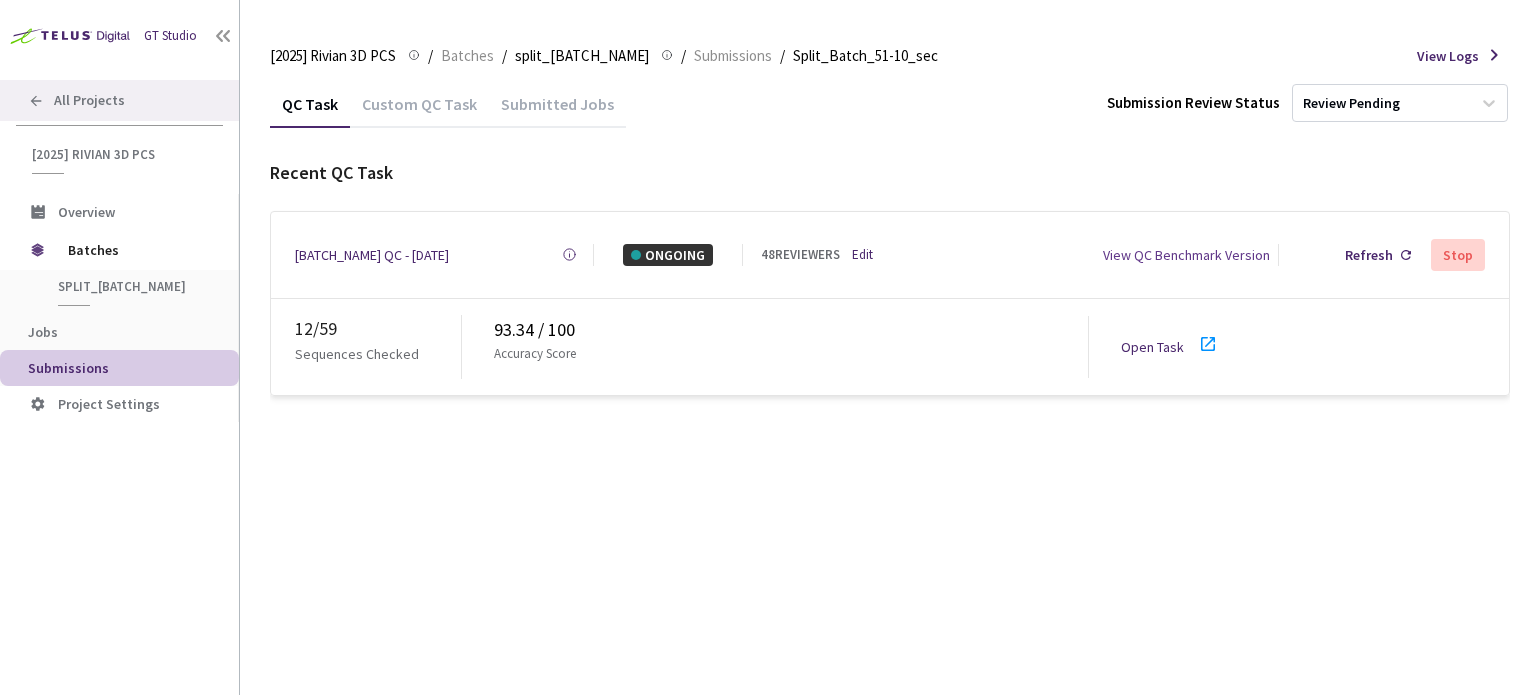 click on "All Projects" at bounding box center [119, 100] 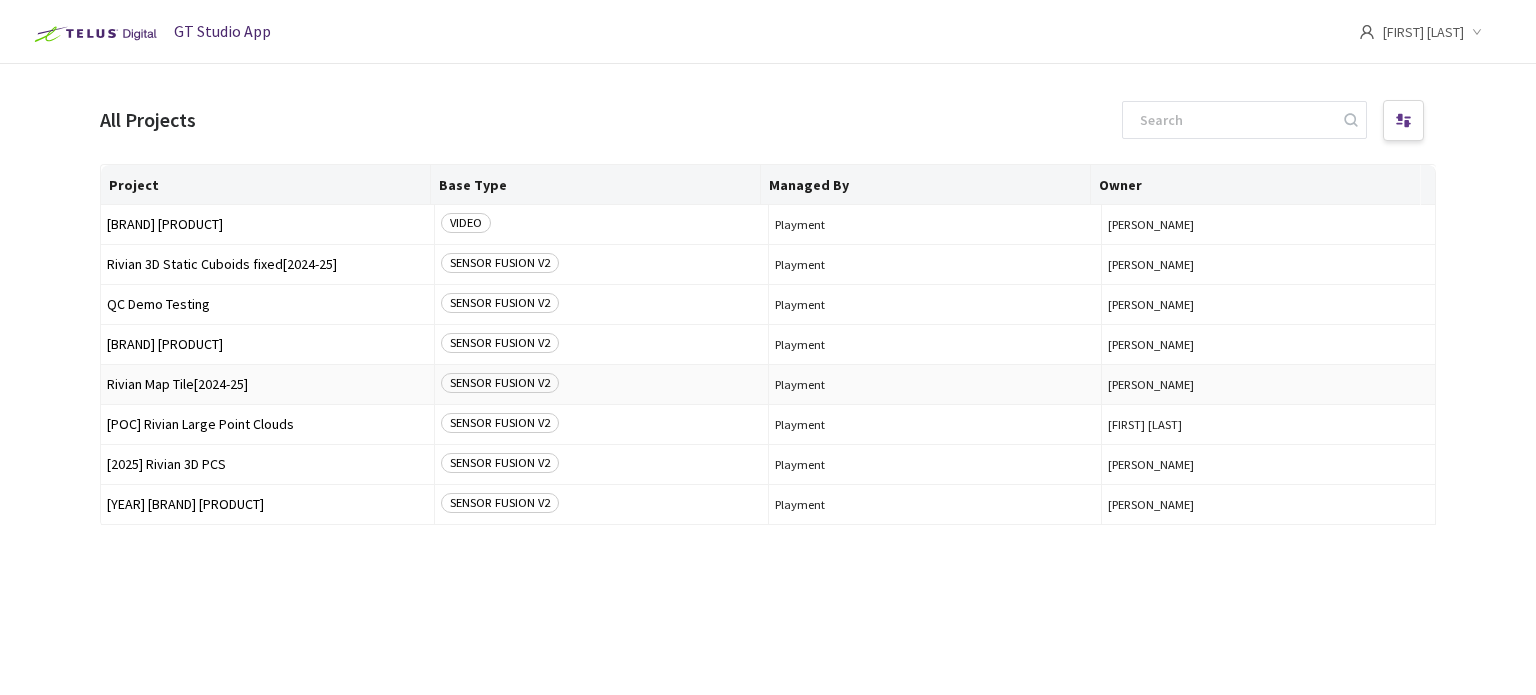 click on "Rivian Map Tile[2024-25]" at bounding box center [267, 384] 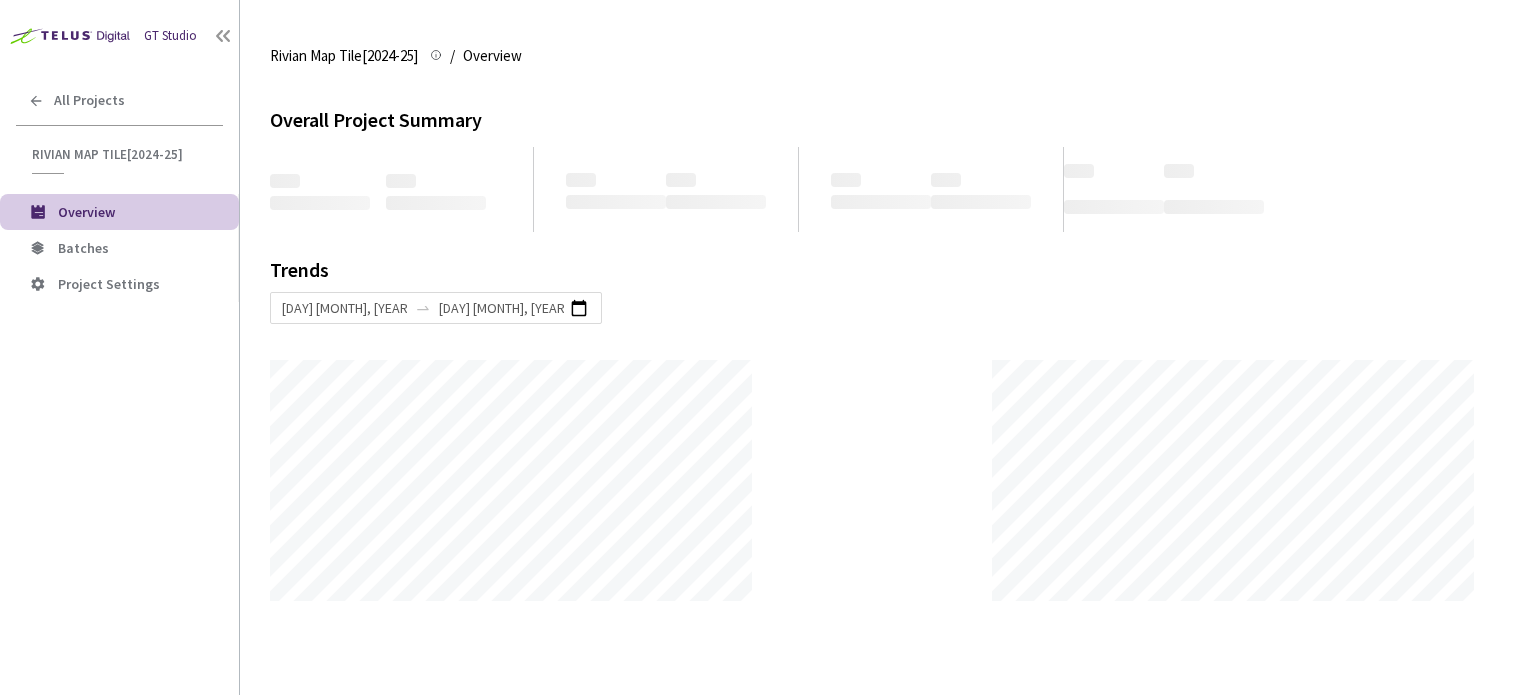 scroll, scrollTop: 999304, scrollLeft: 998464, axis: both 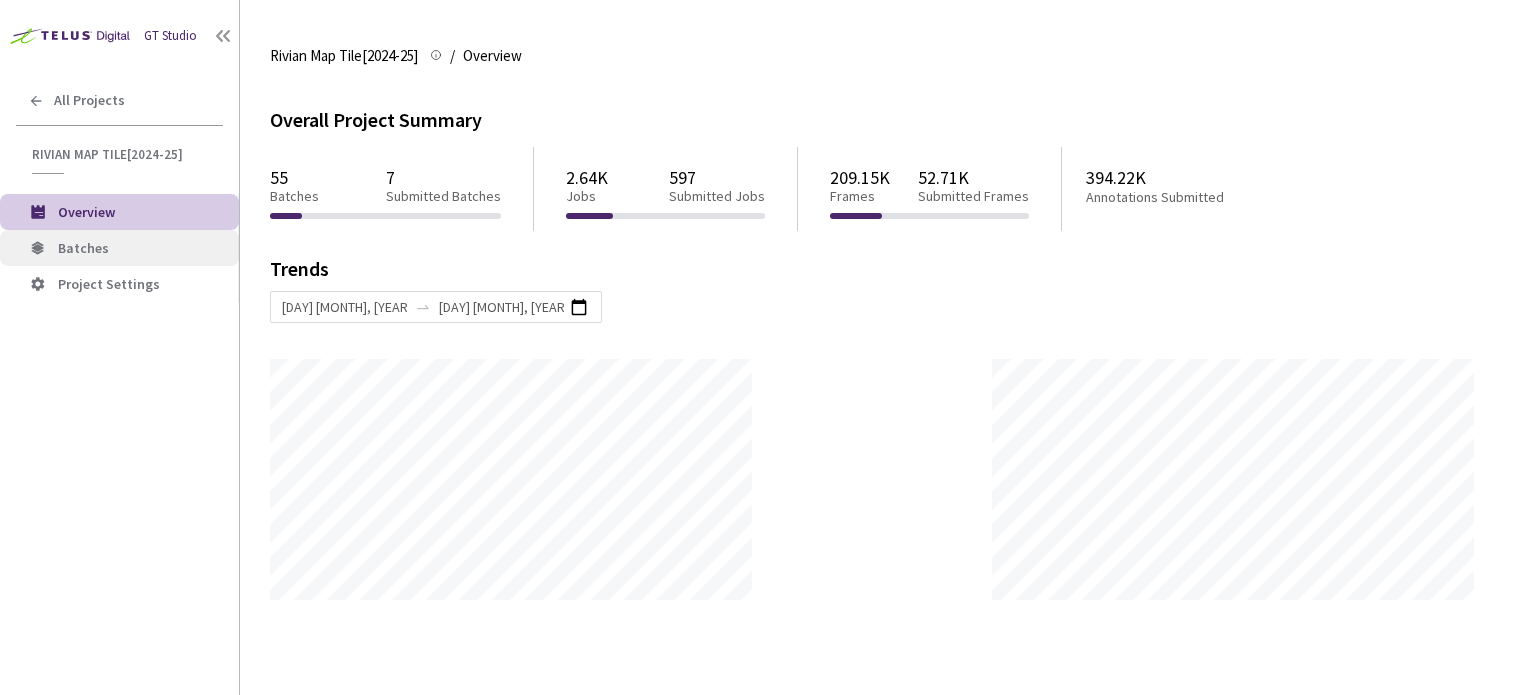 click on "Batches" at bounding box center [119, 248] 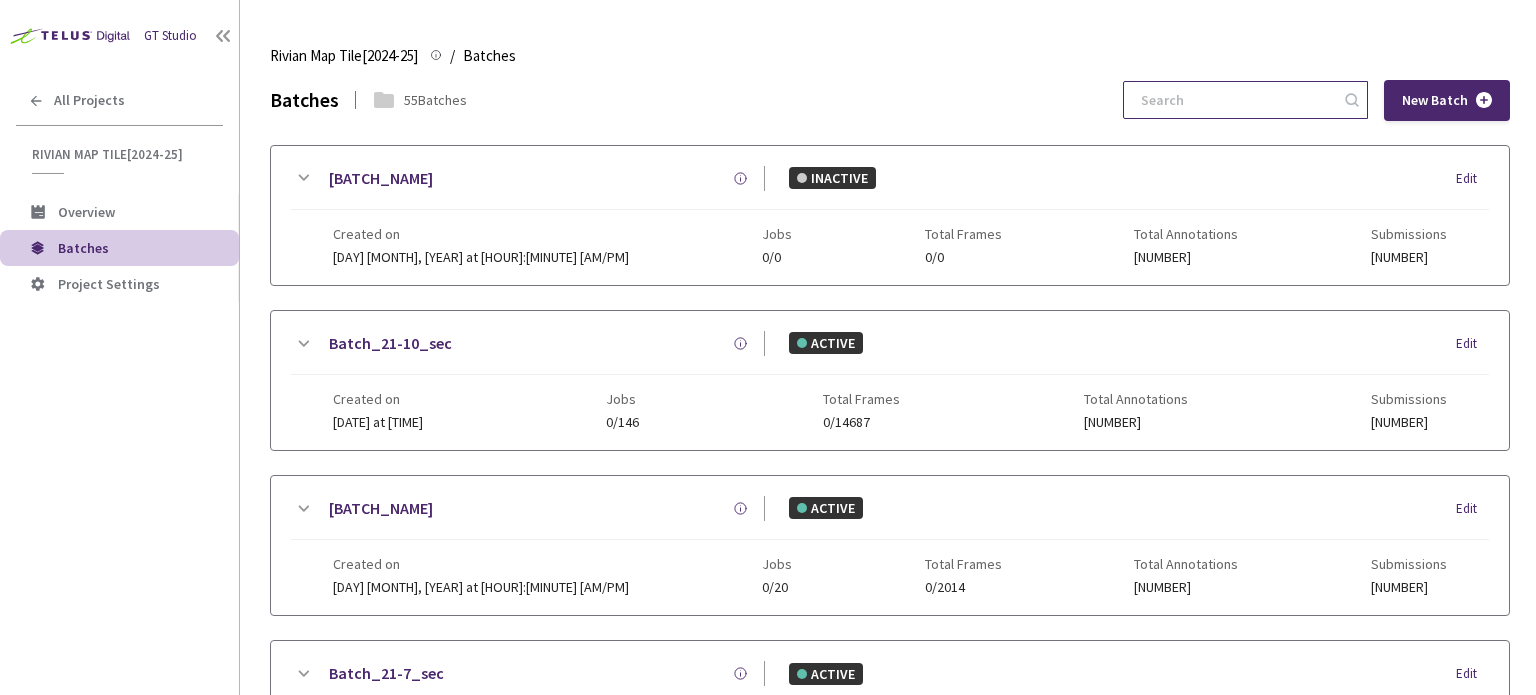 click at bounding box center (1235, 100) 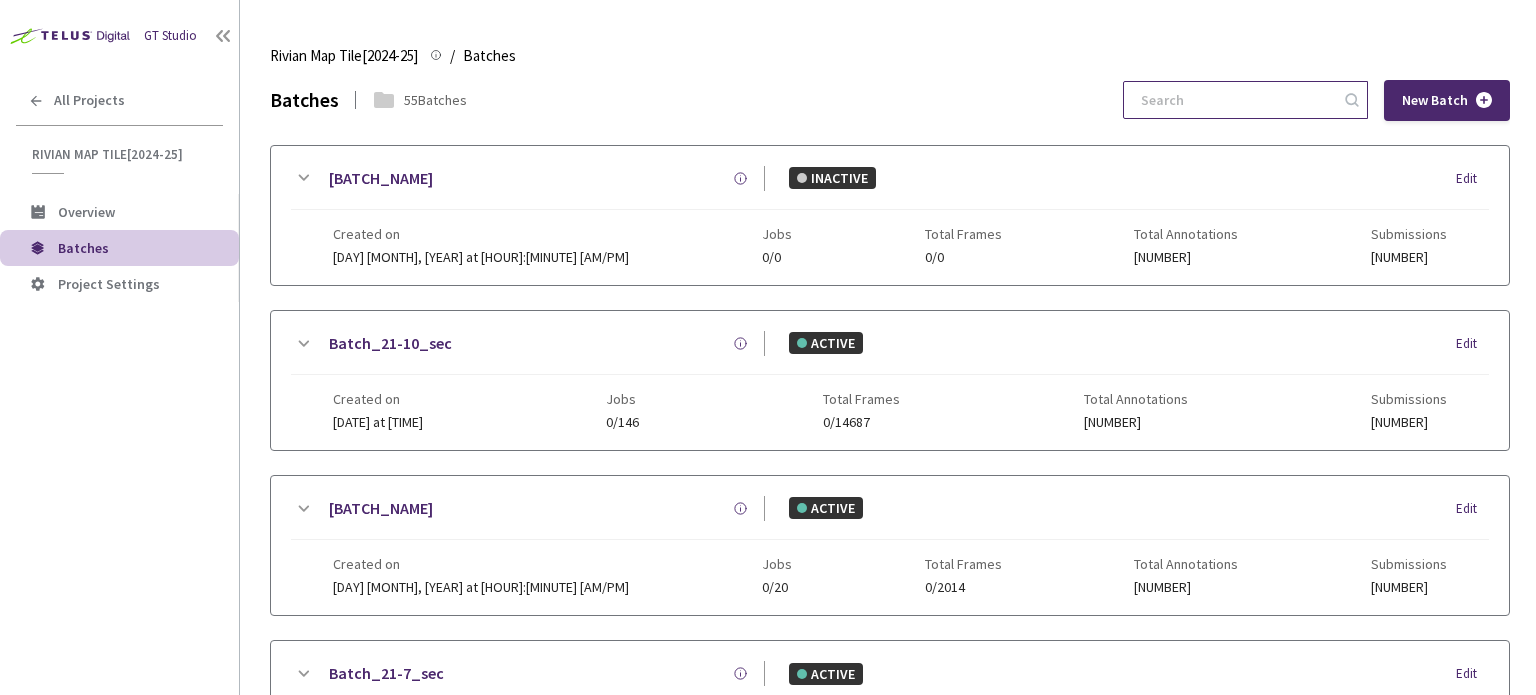 click at bounding box center [1235, 100] 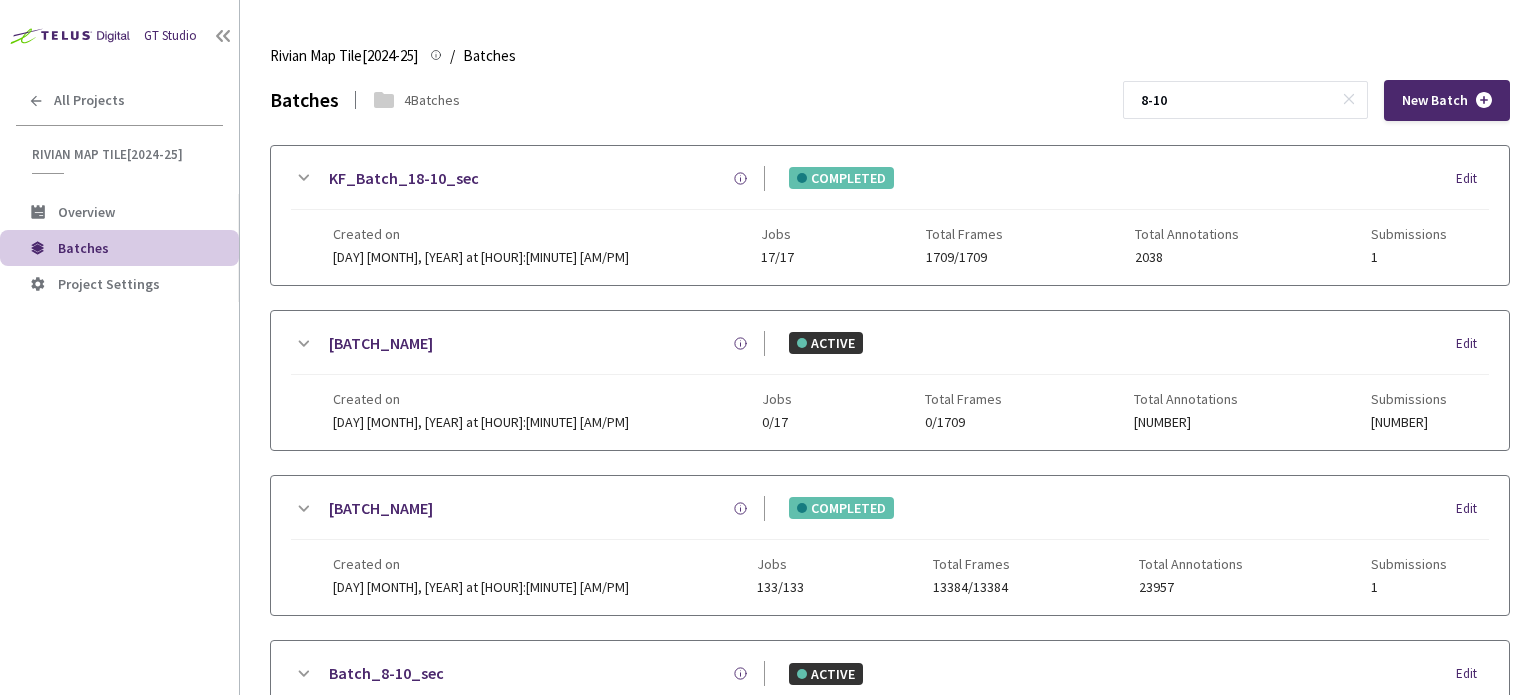 type on "8-10" 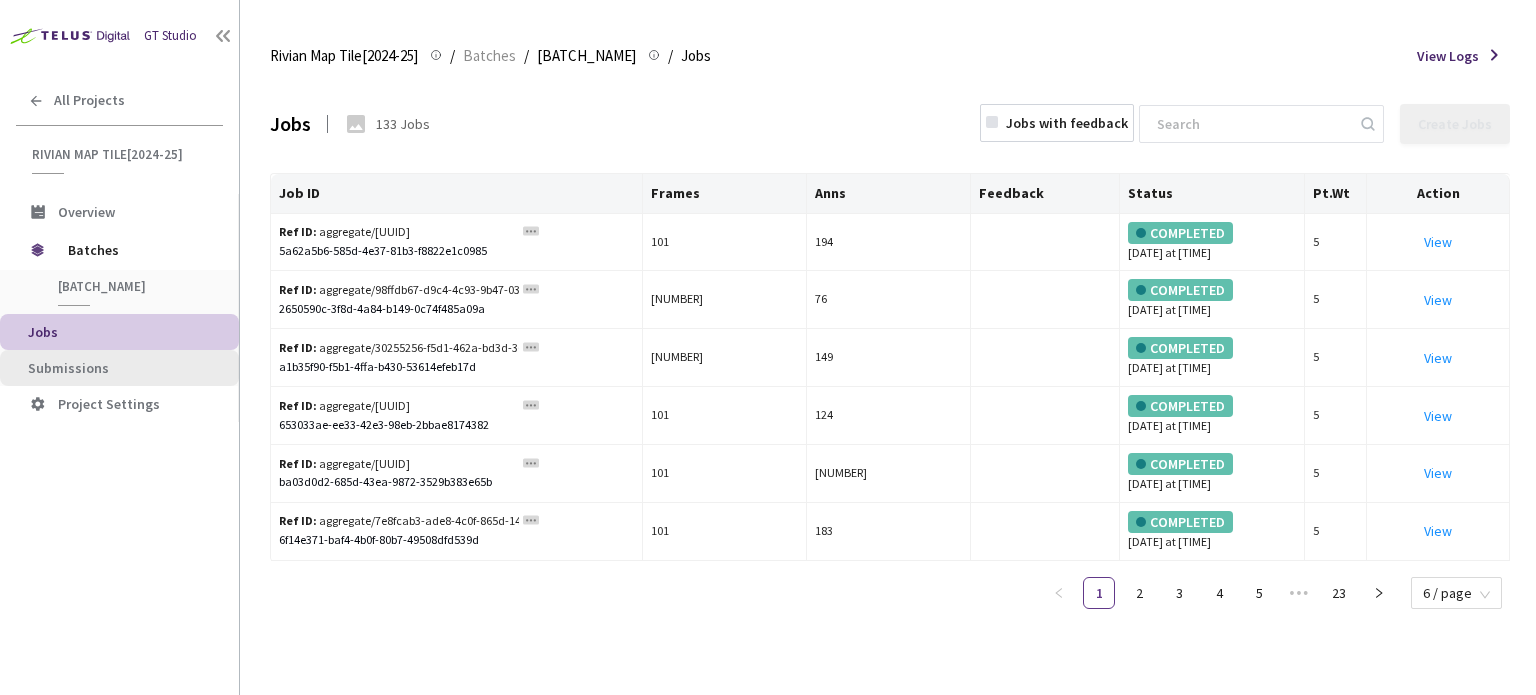 click on "Submissions" at bounding box center (125, 368) 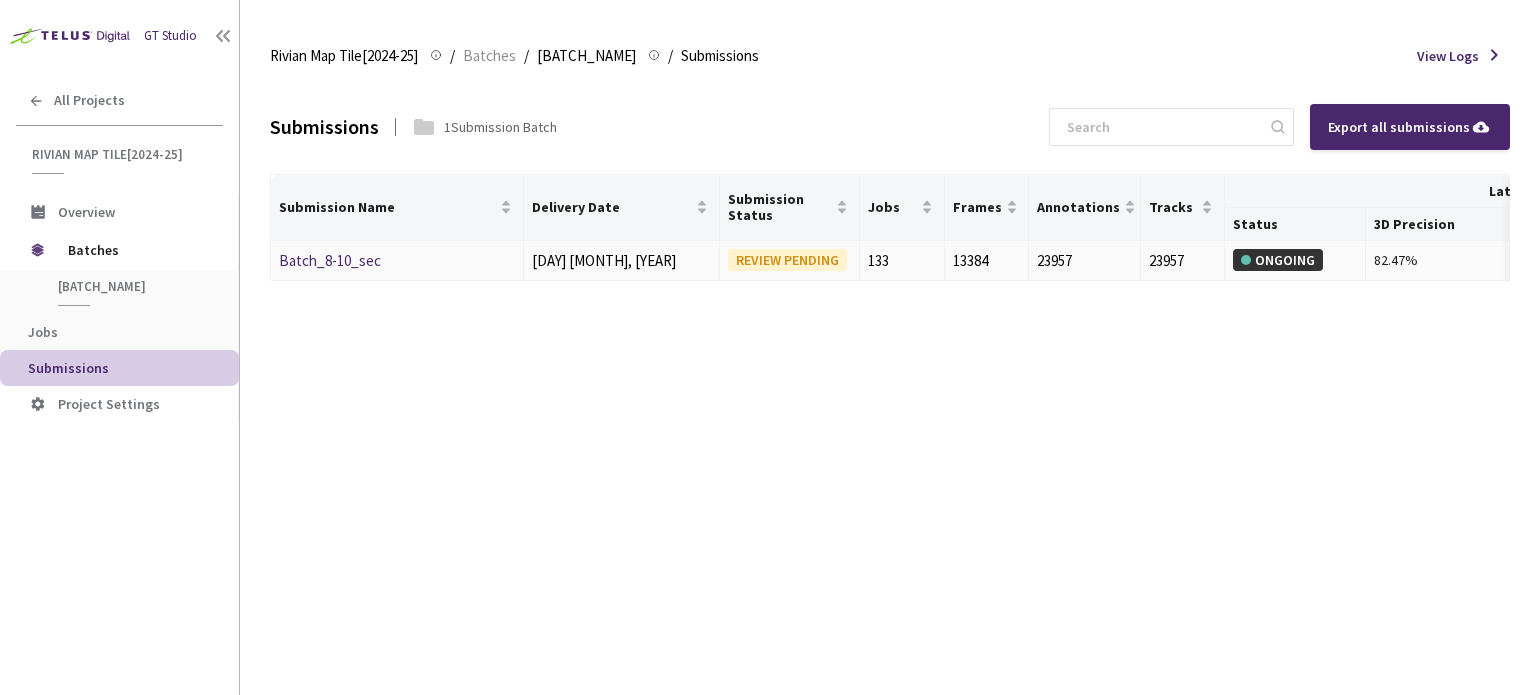 click on "Batch_8-10_sec" at bounding box center [330, 260] 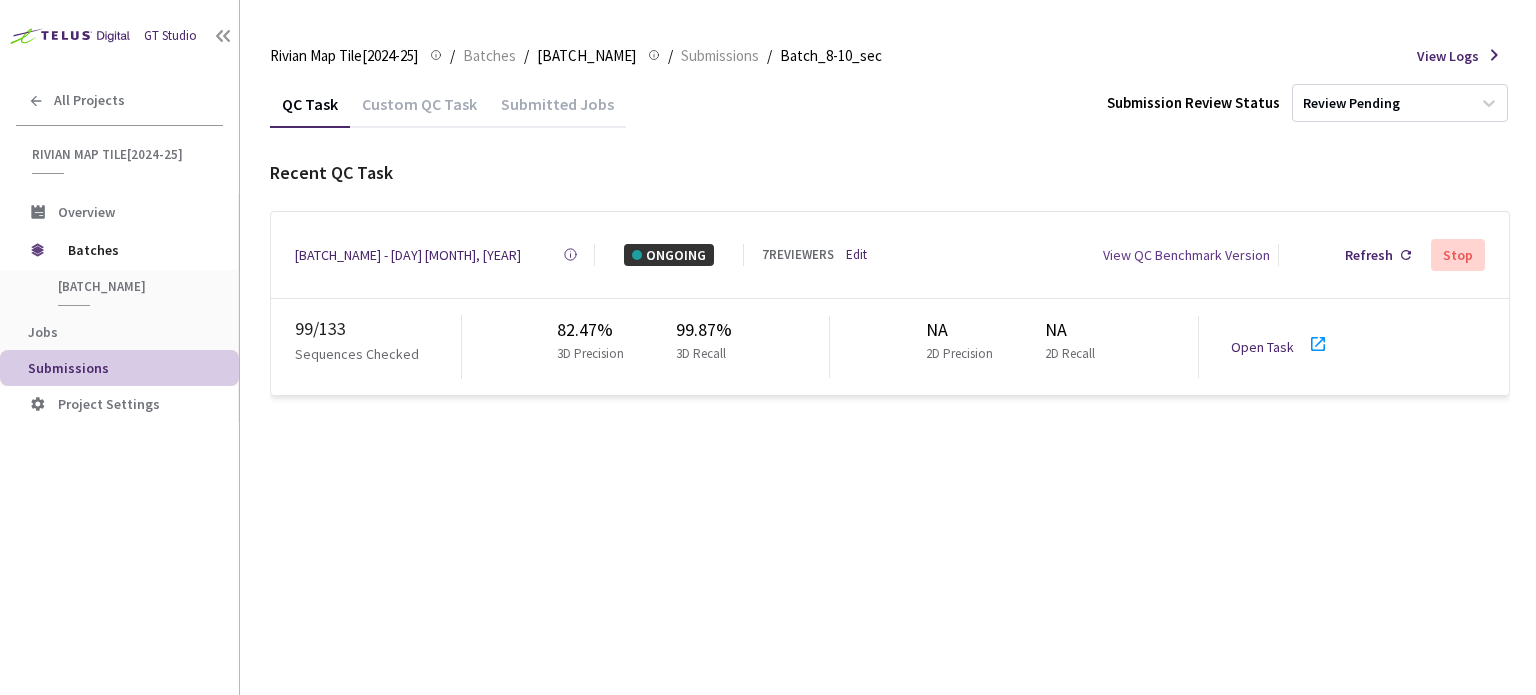 click at bounding box center (1262, 347) 